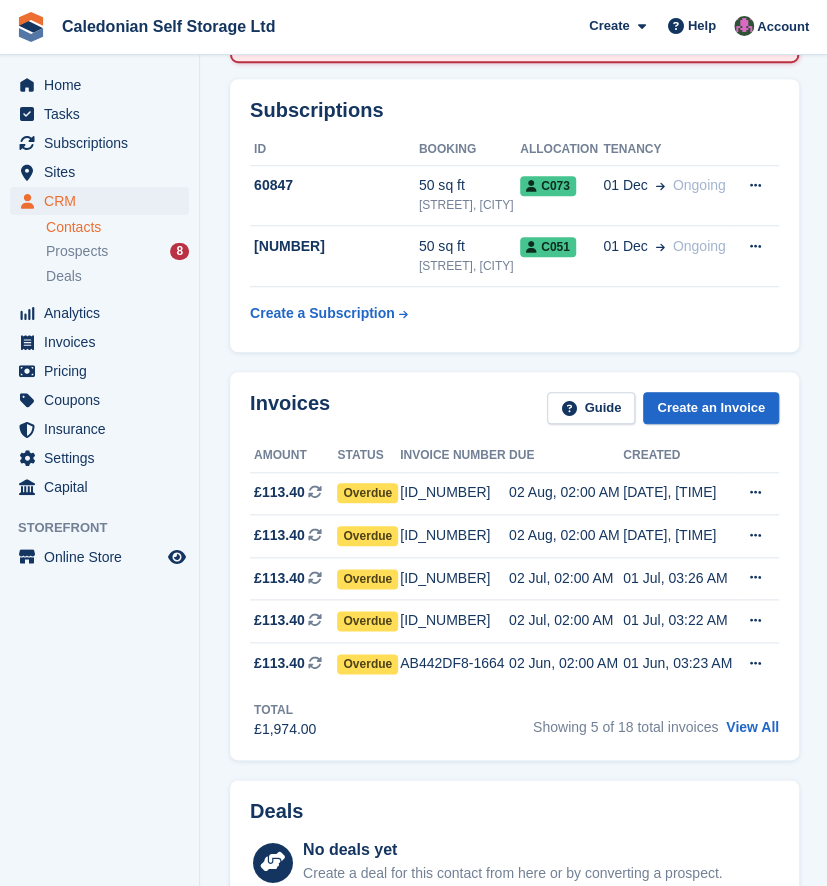 scroll, scrollTop: 371, scrollLeft: 0, axis: vertical 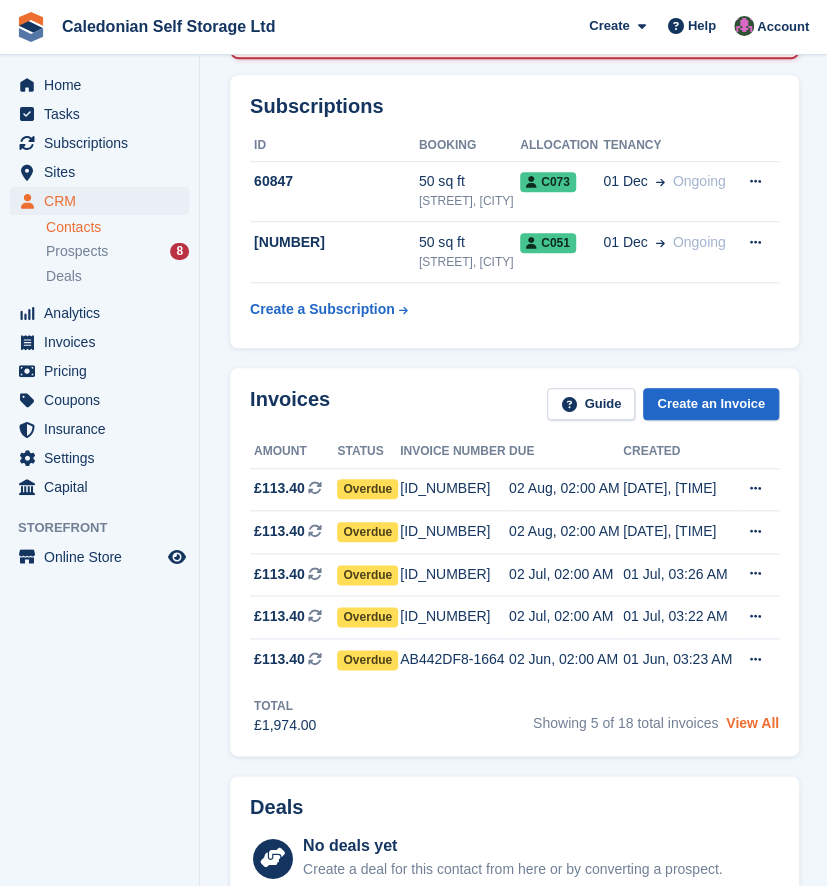 click on "View All" at bounding box center (752, 723) 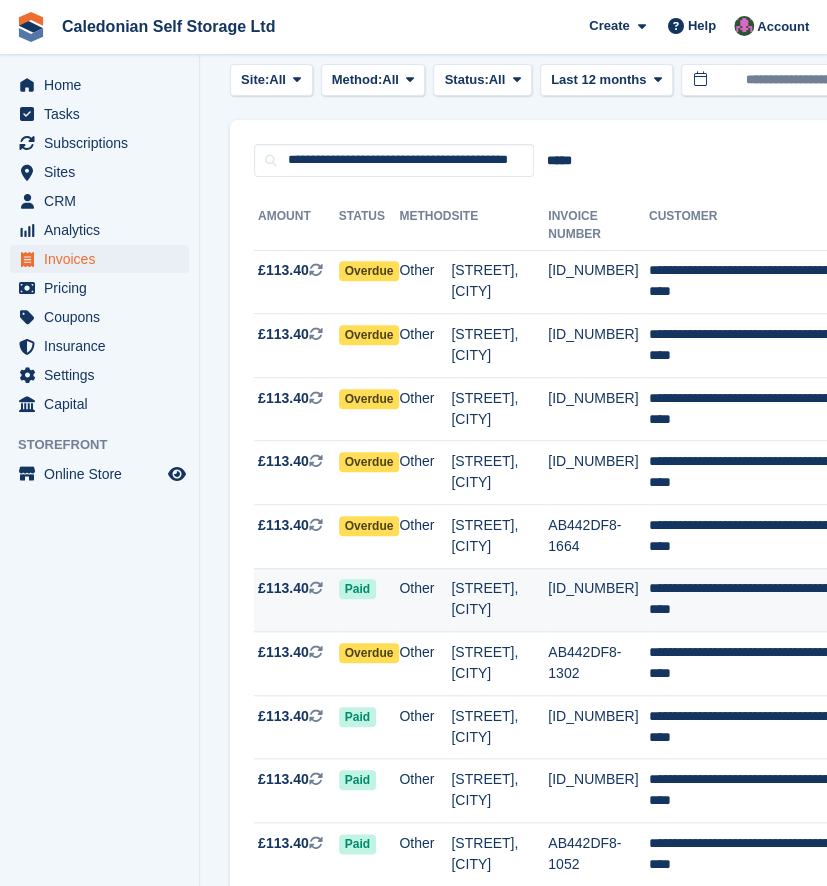 scroll, scrollTop: 104, scrollLeft: 0, axis: vertical 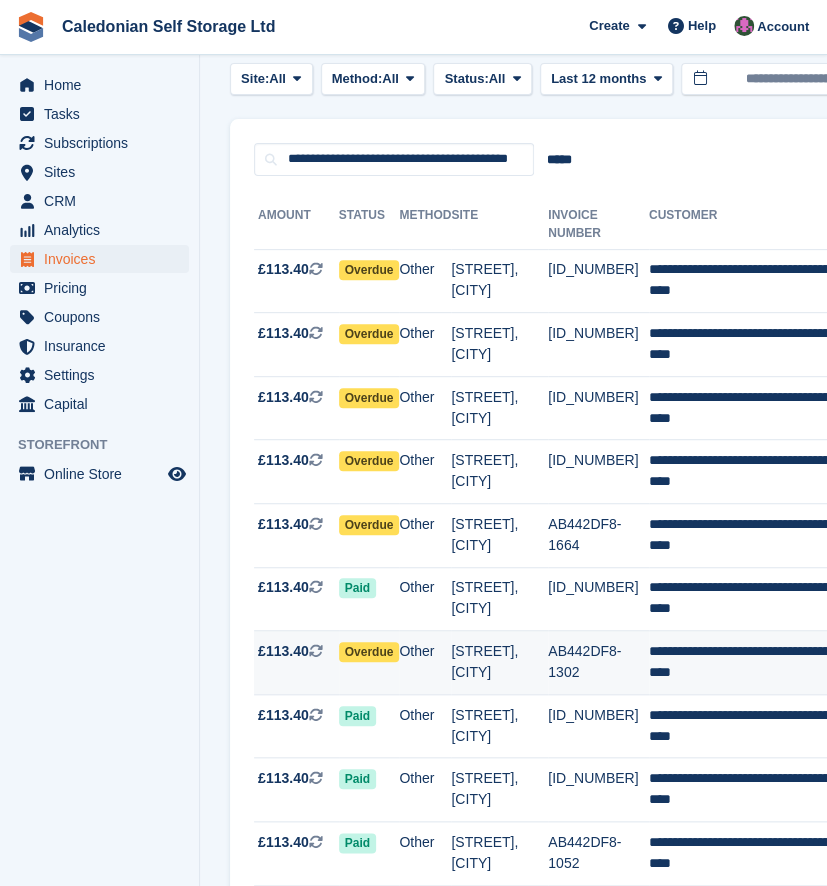 click on "AB442DF8-1302" at bounding box center (598, 663) 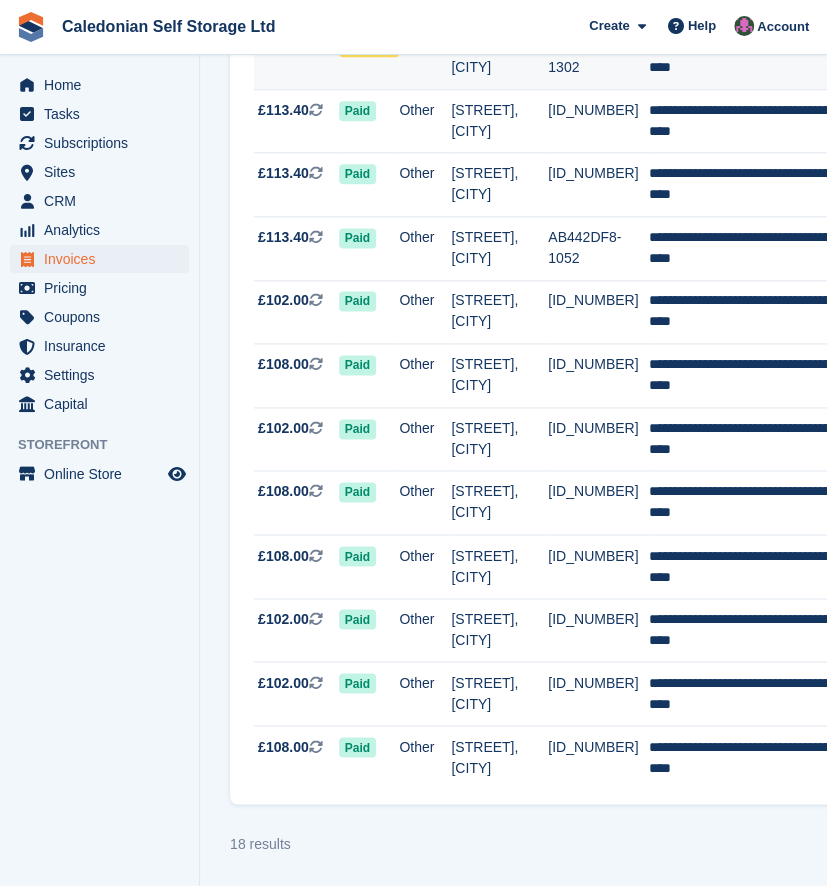 scroll, scrollTop: 707, scrollLeft: 0, axis: vertical 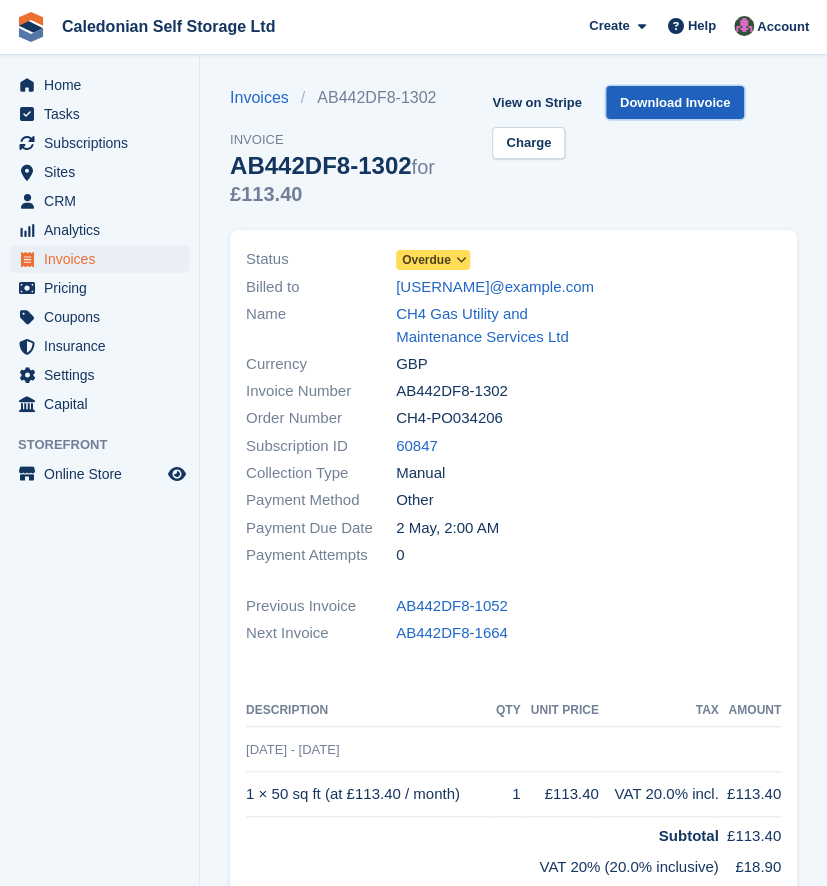 click on "Download Invoice" at bounding box center [675, 102] 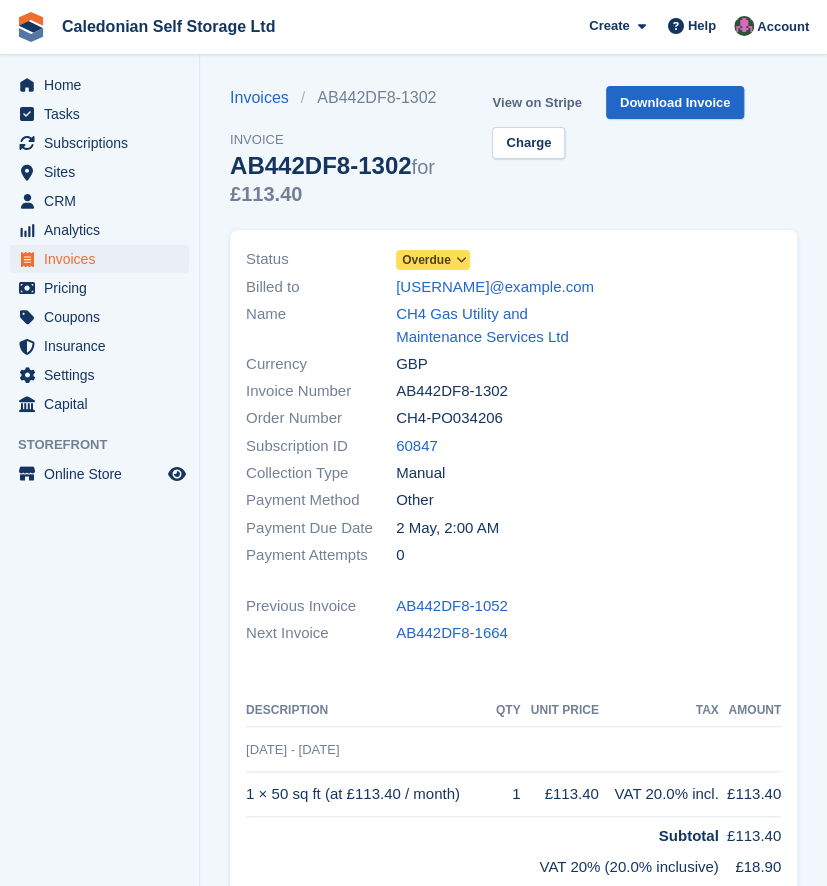 click on "View on Stripe" at bounding box center [536, 102] 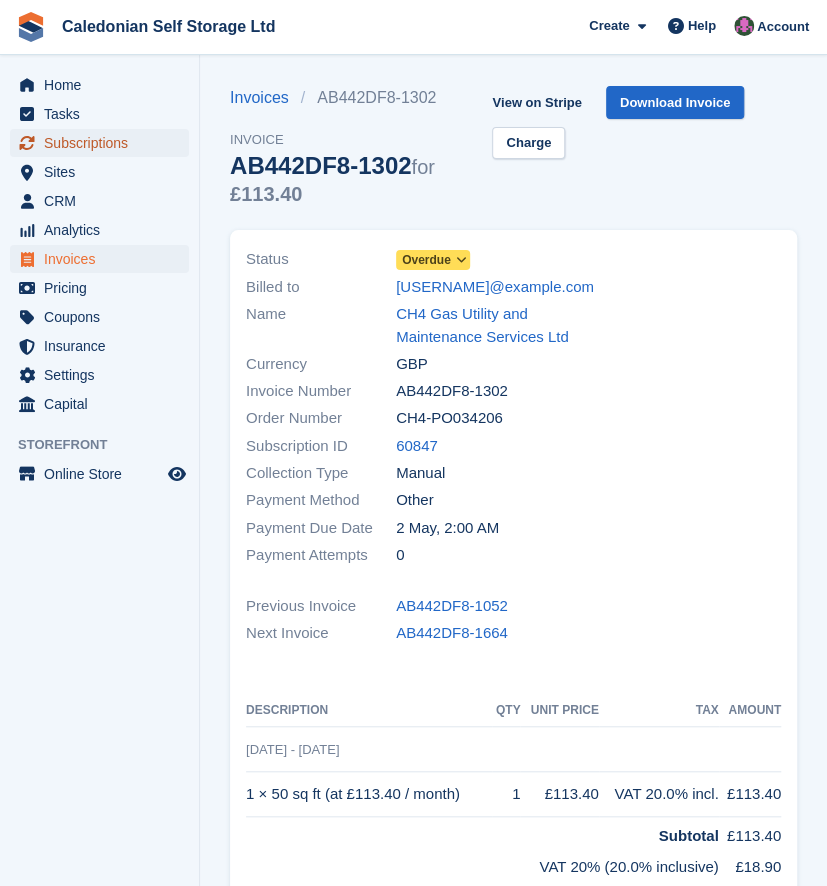 click on "Subscriptions" at bounding box center [104, 143] 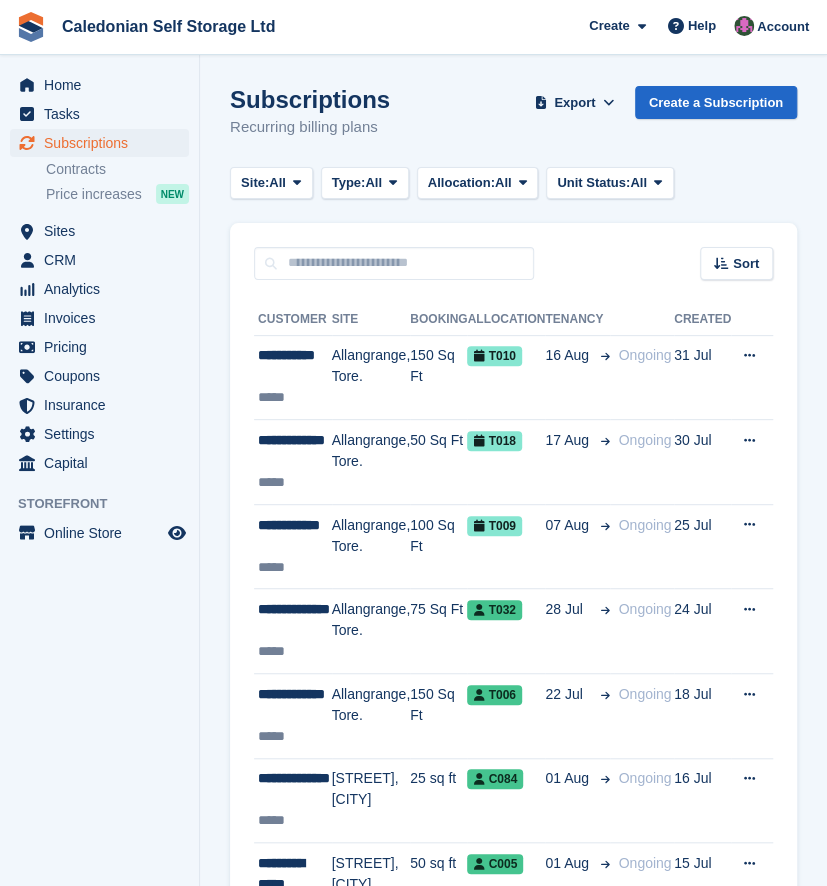 scroll, scrollTop: 0, scrollLeft: 0, axis: both 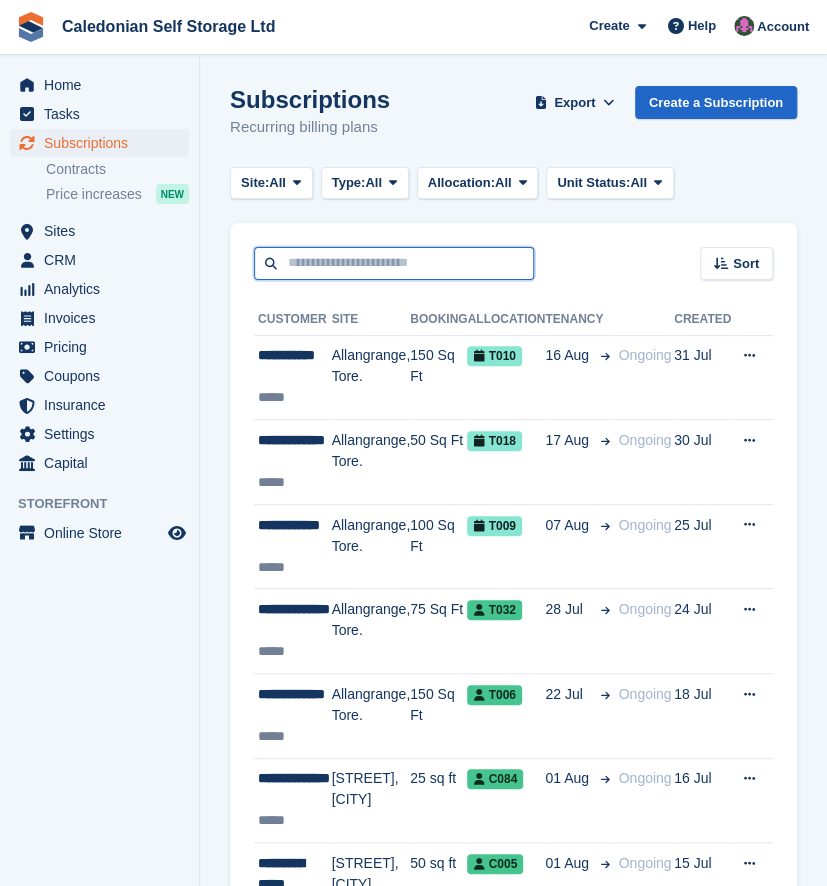 click at bounding box center (394, 263) 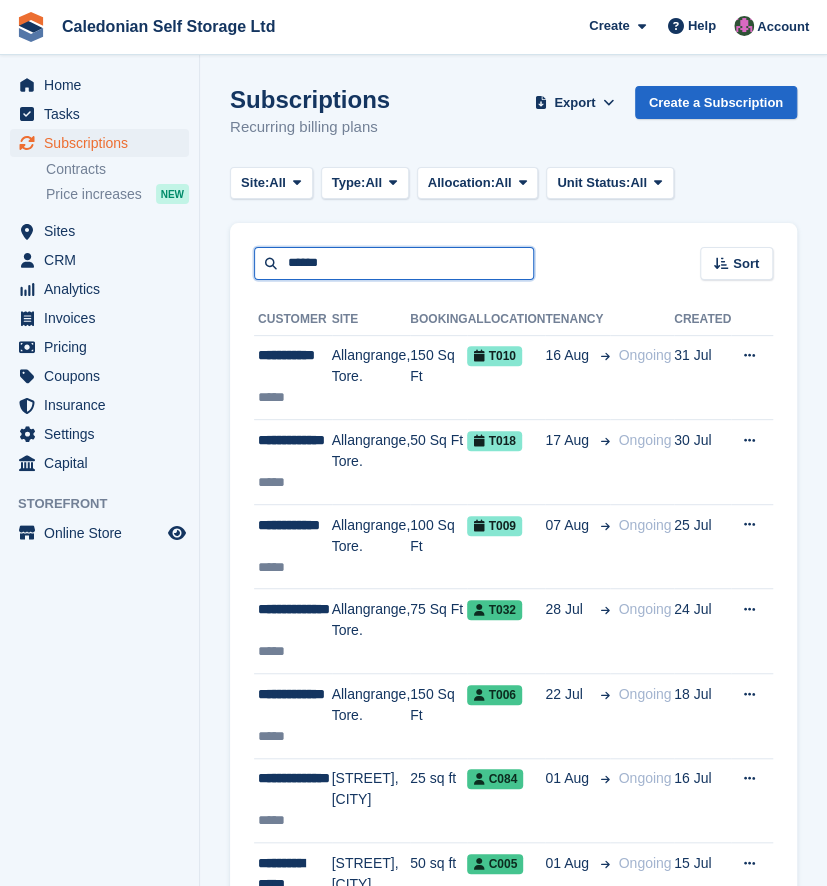 type on "******" 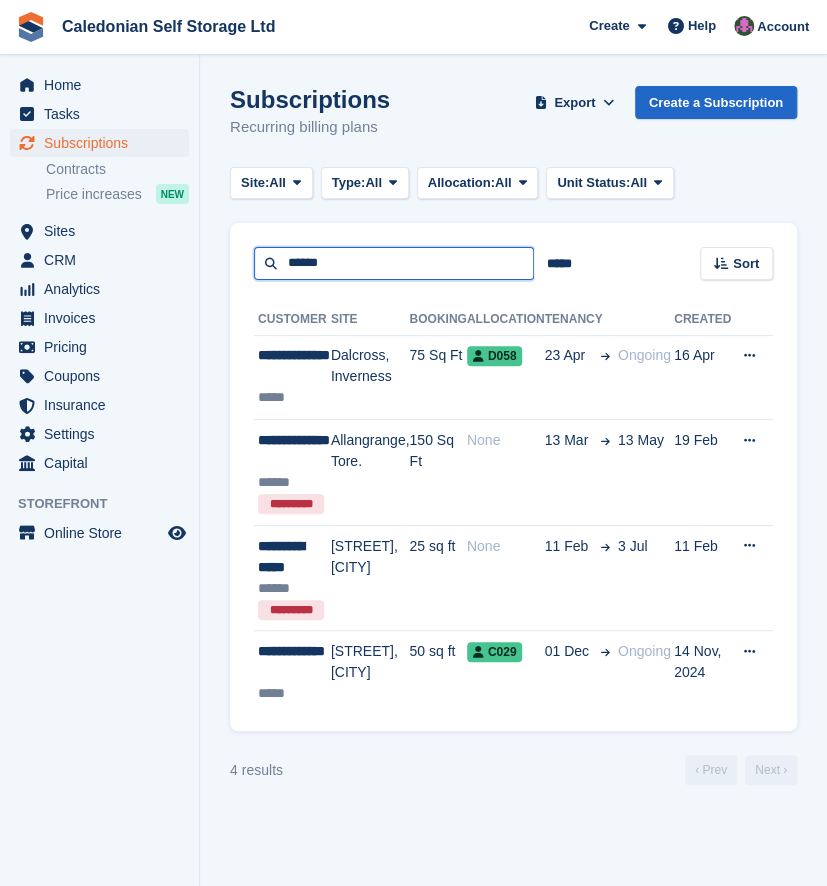 click on "******" at bounding box center (394, 263) 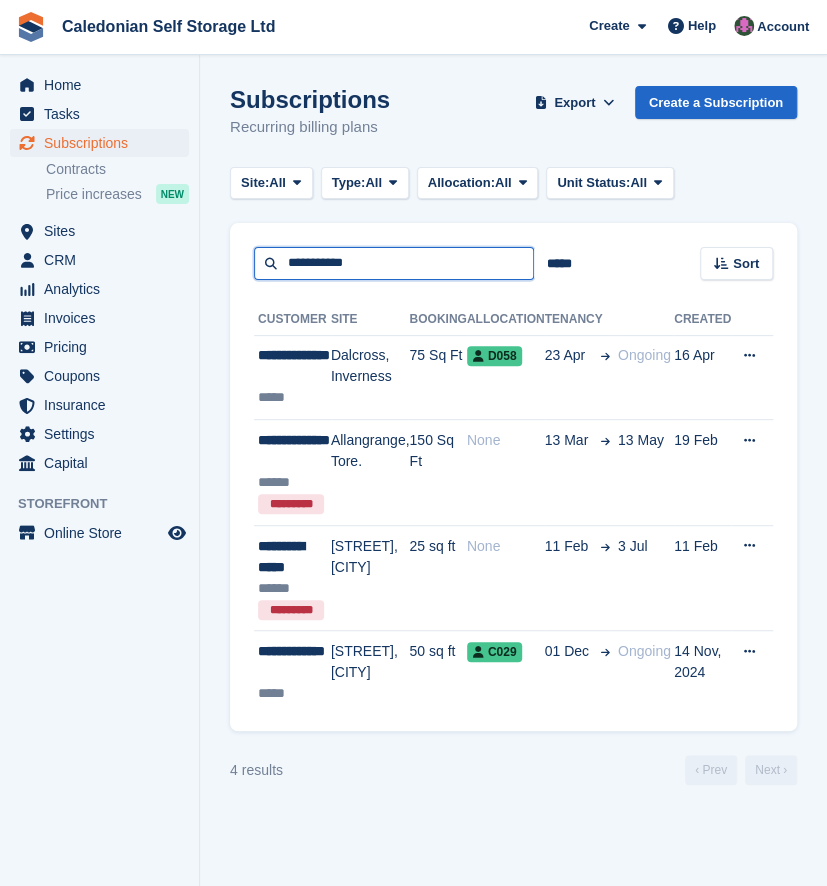 type on "**********" 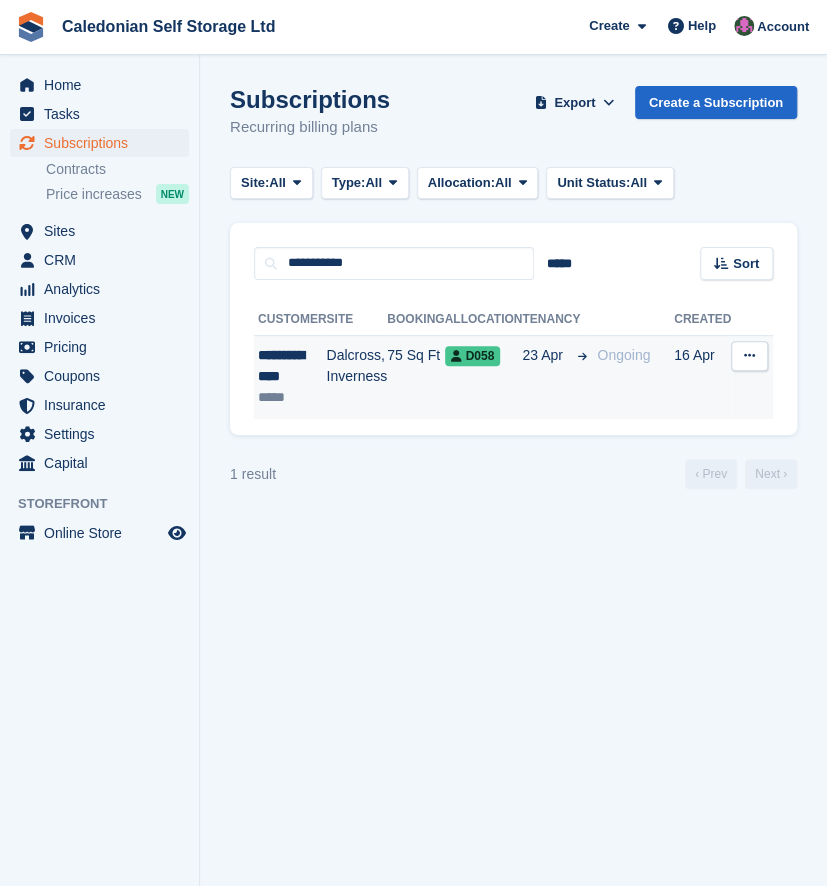 click on "Dalcross, Inverness" at bounding box center (356, 377) 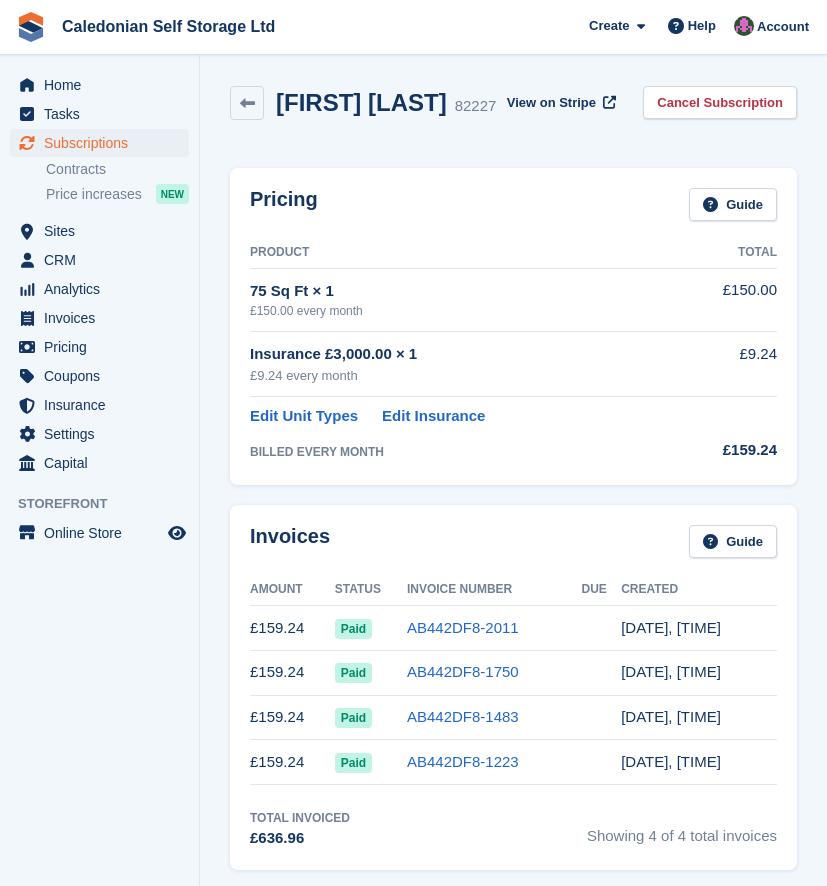 scroll, scrollTop: 0, scrollLeft: 0, axis: both 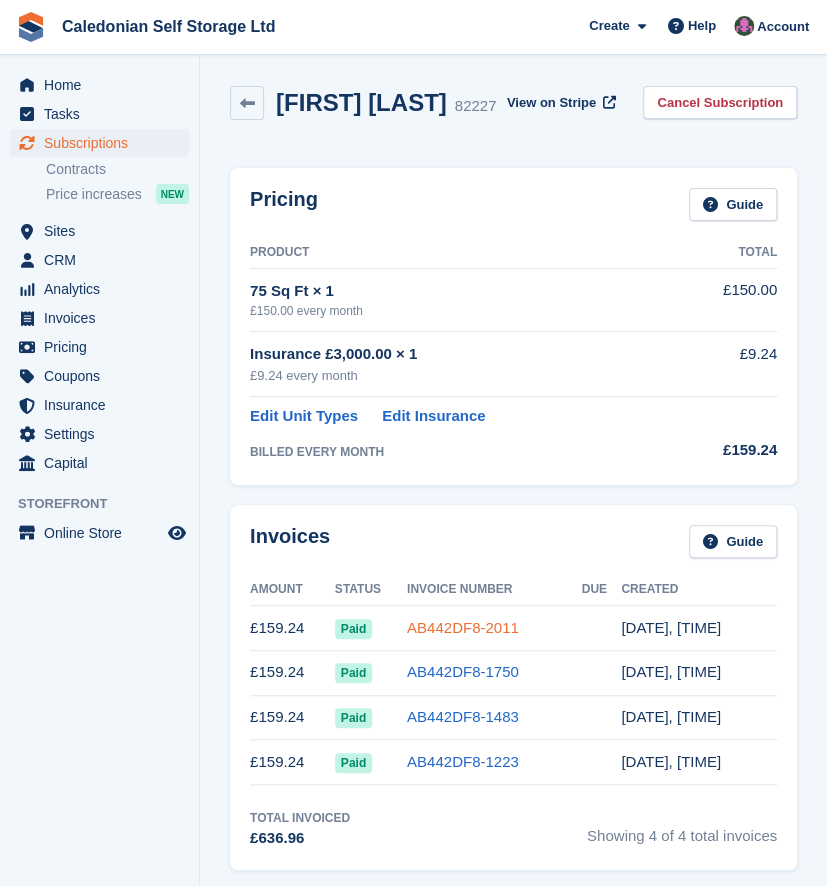 click on "AB442DF8-2011" at bounding box center (463, 627) 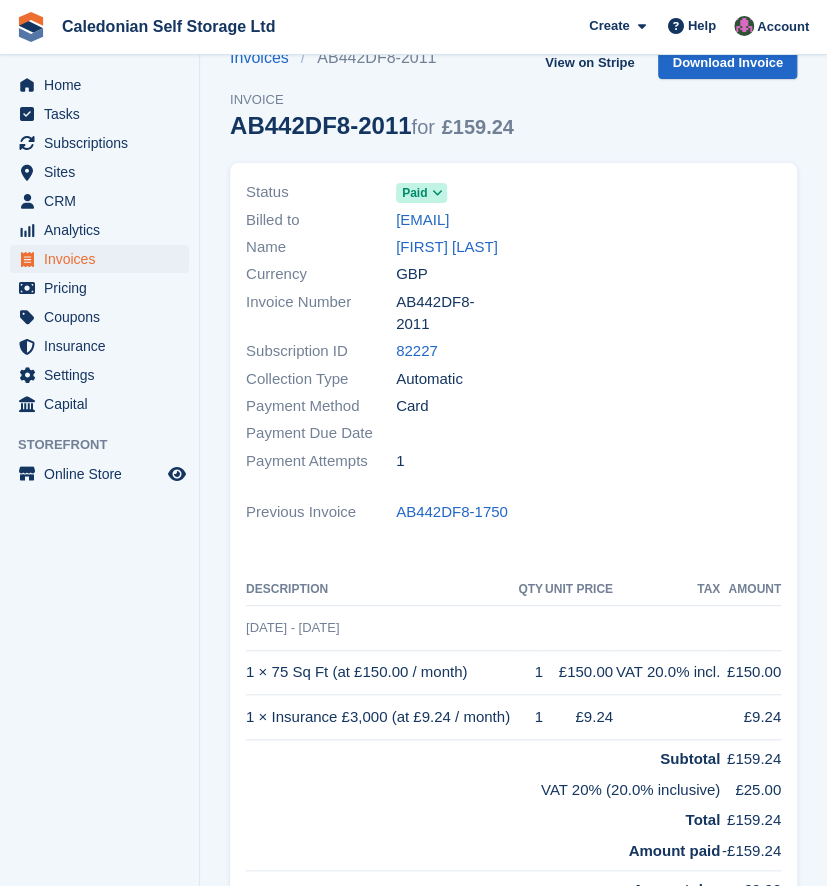 scroll, scrollTop: 0, scrollLeft: 0, axis: both 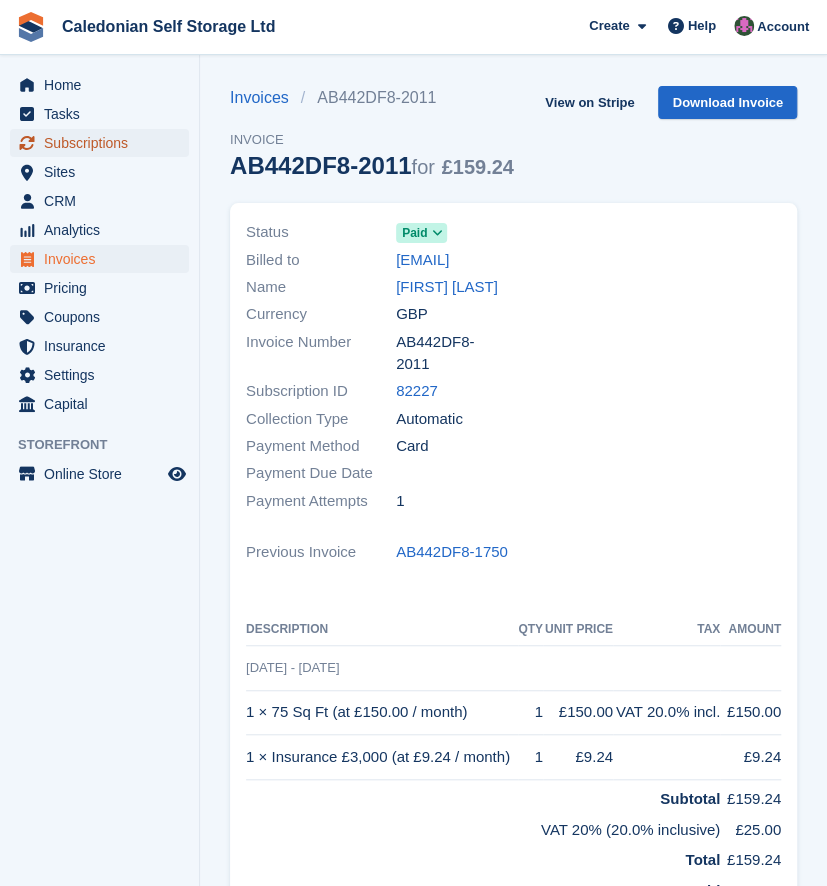 click on "Subscriptions" at bounding box center [104, 143] 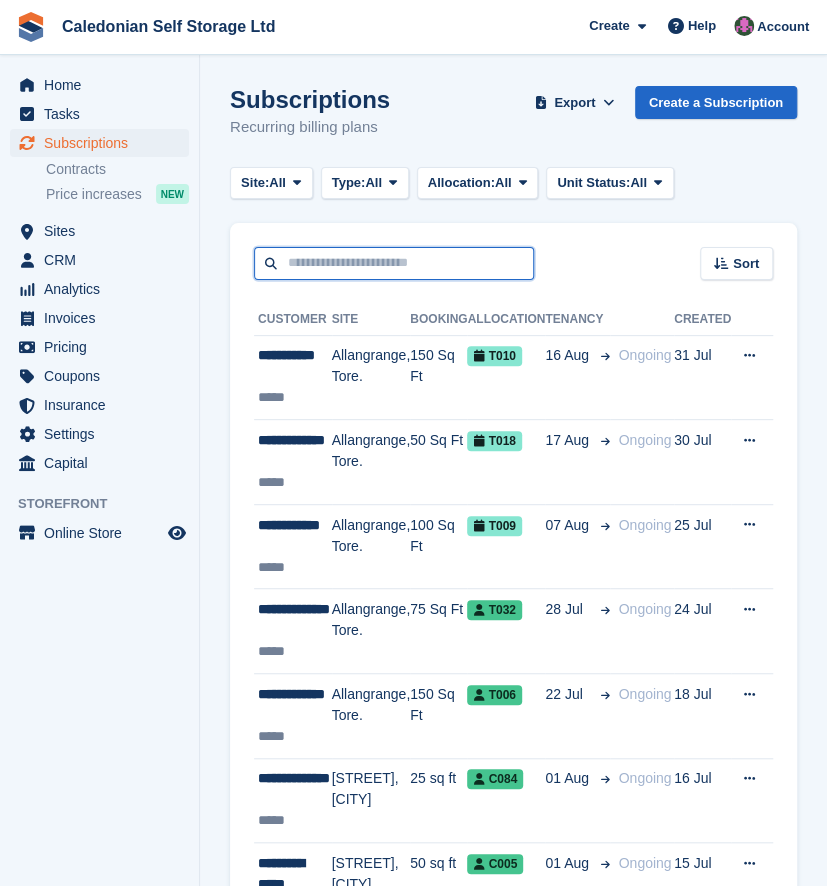 click at bounding box center [394, 263] 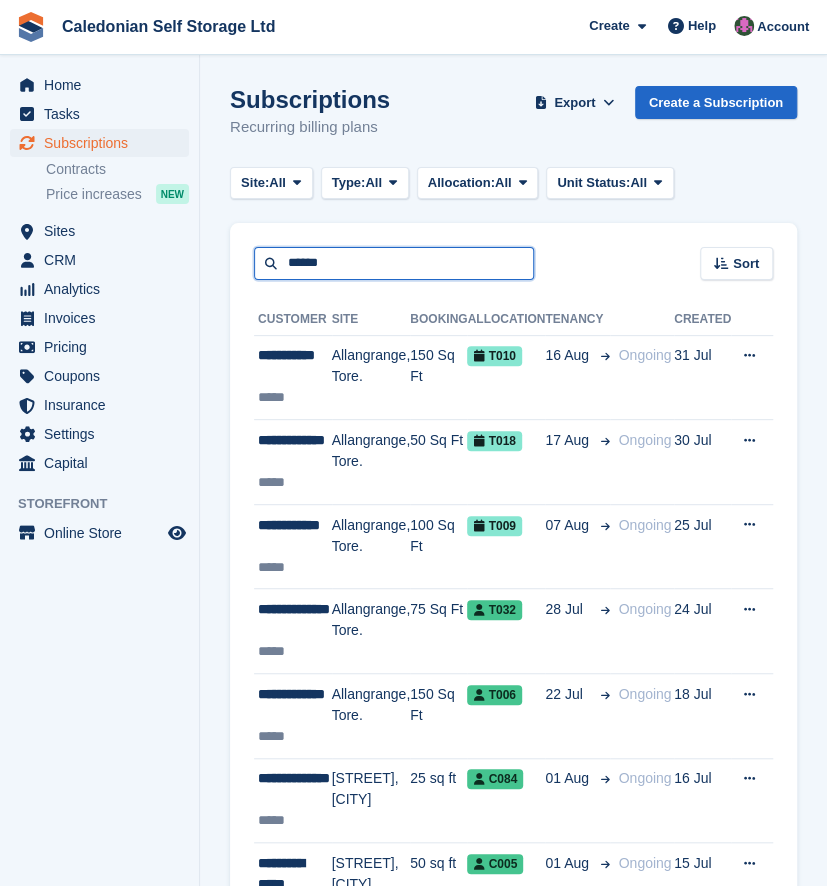 type on "**********" 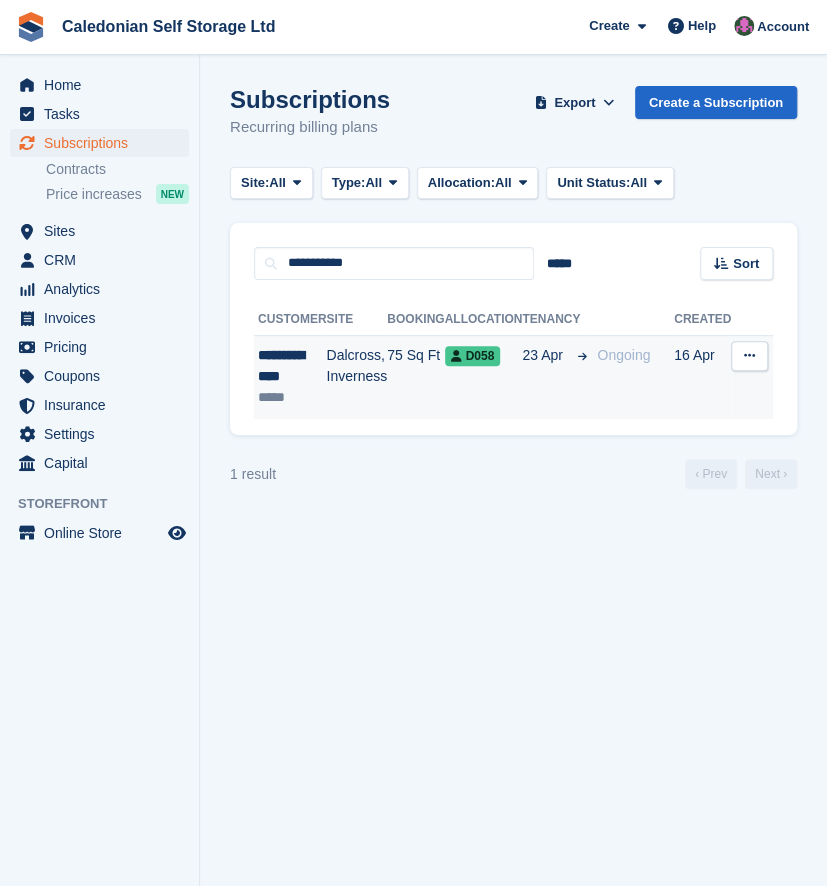 click on "Dalcross, Inverness" at bounding box center (356, 377) 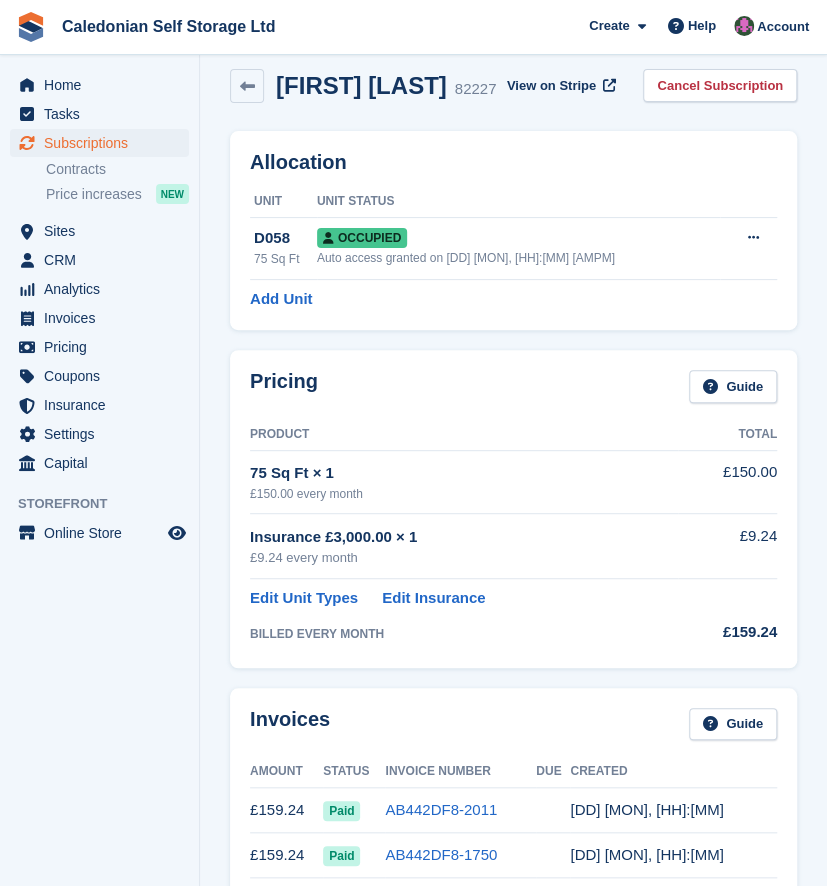scroll, scrollTop: 0, scrollLeft: 0, axis: both 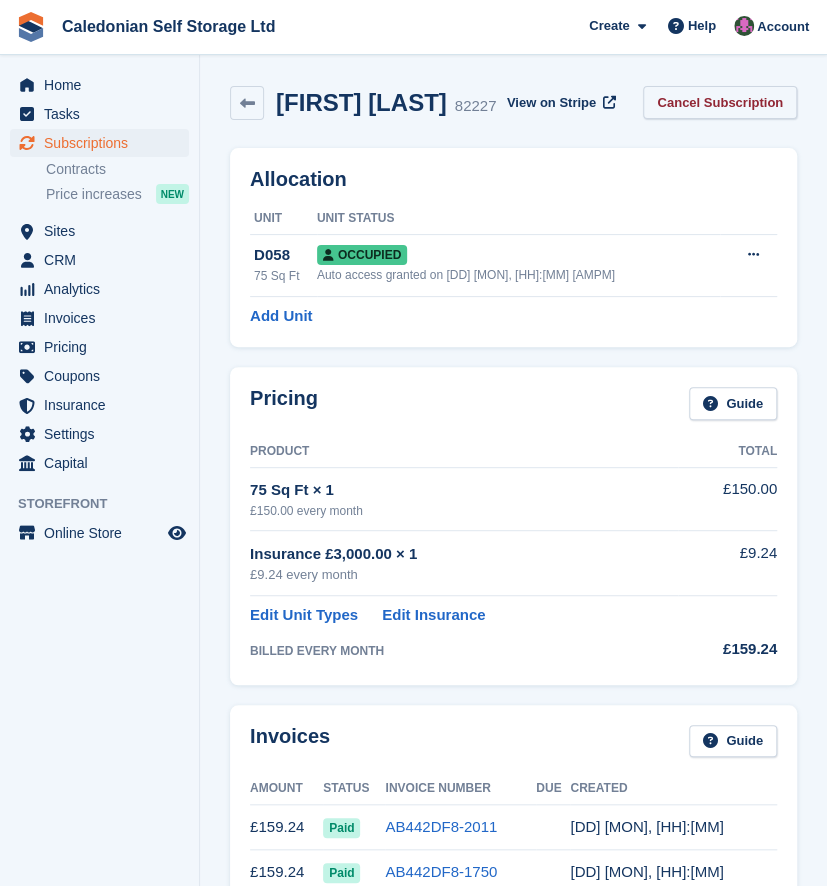 click on "Cancel Subscription" at bounding box center [720, 102] 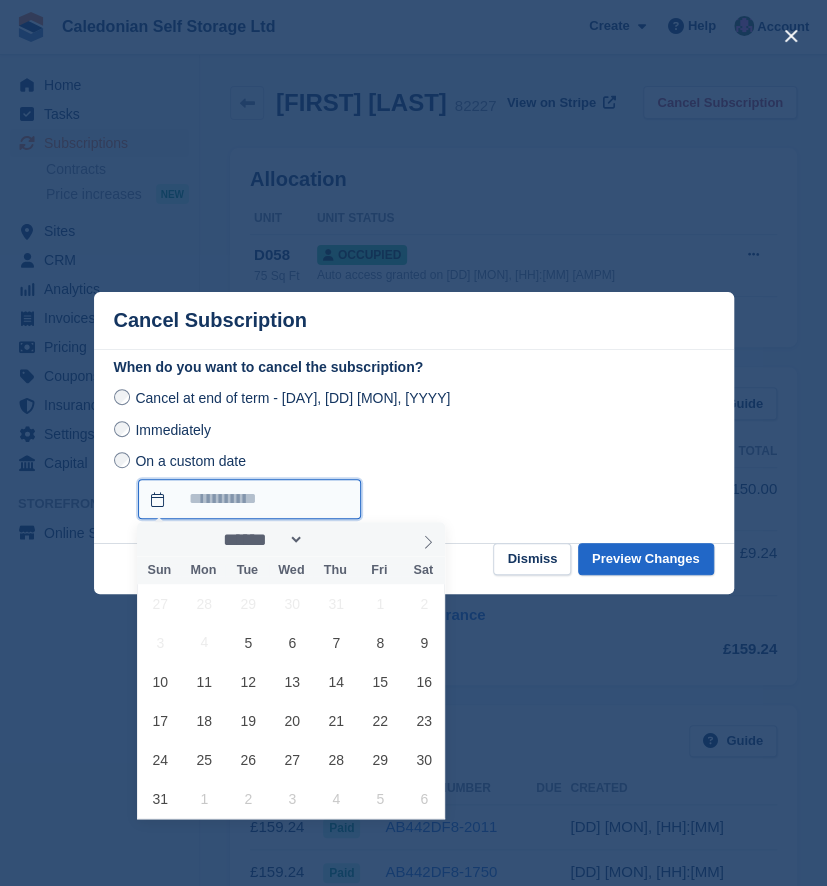 click on "On a custom date" at bounding box center (249, 499) 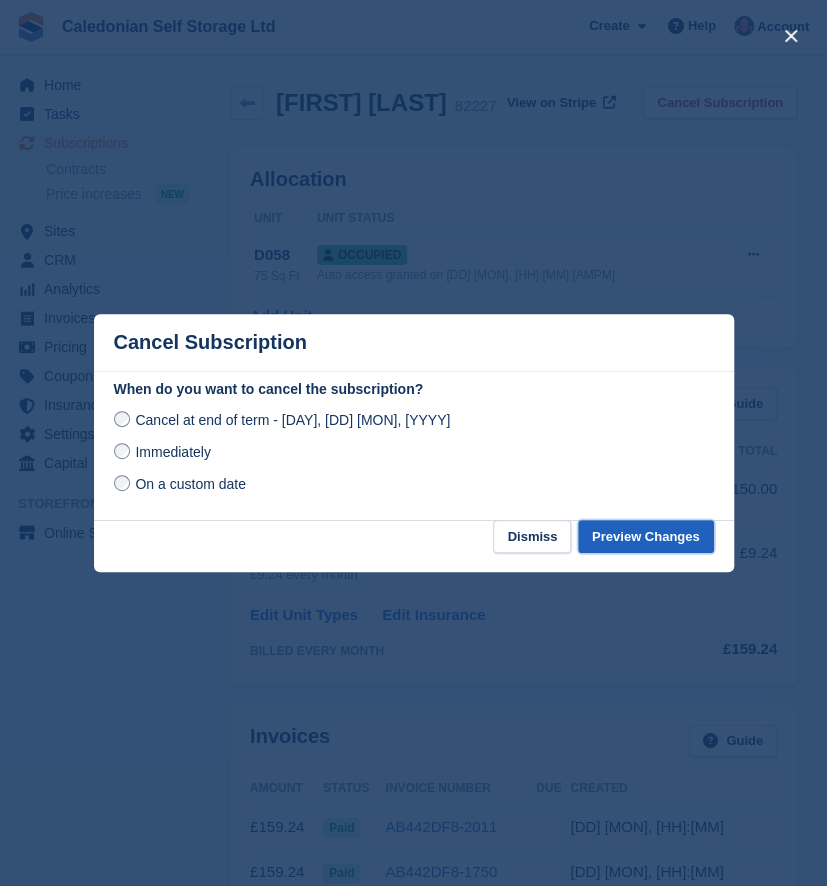 click on "Preview Changes" at bounding box center (646, 536) 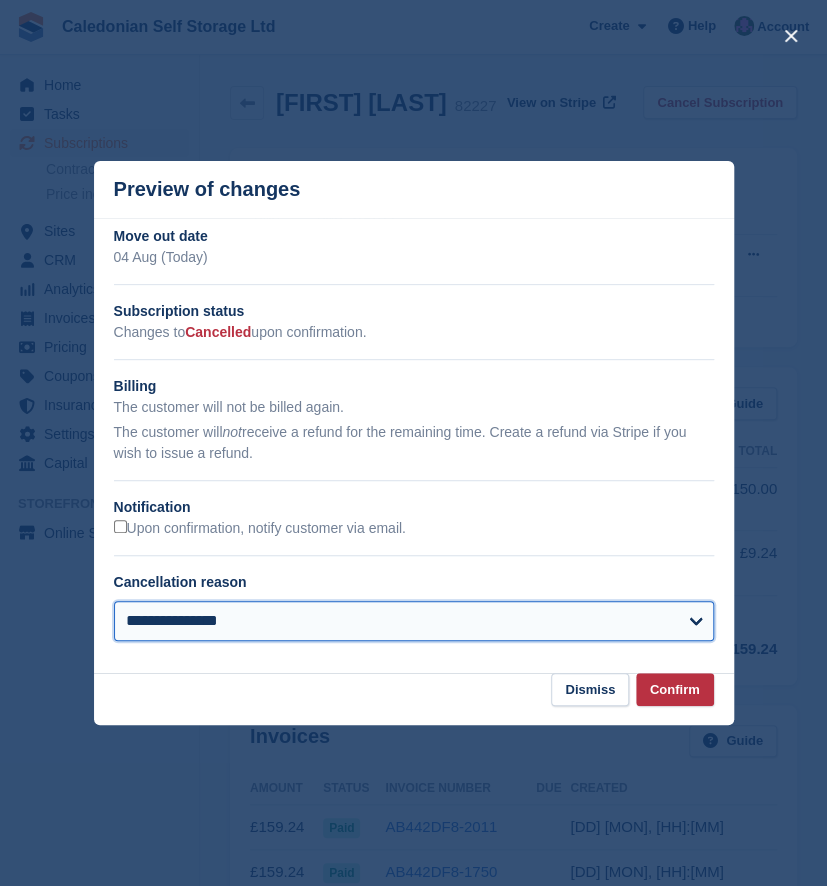 click on "**********" at bounding box center [414, 621] 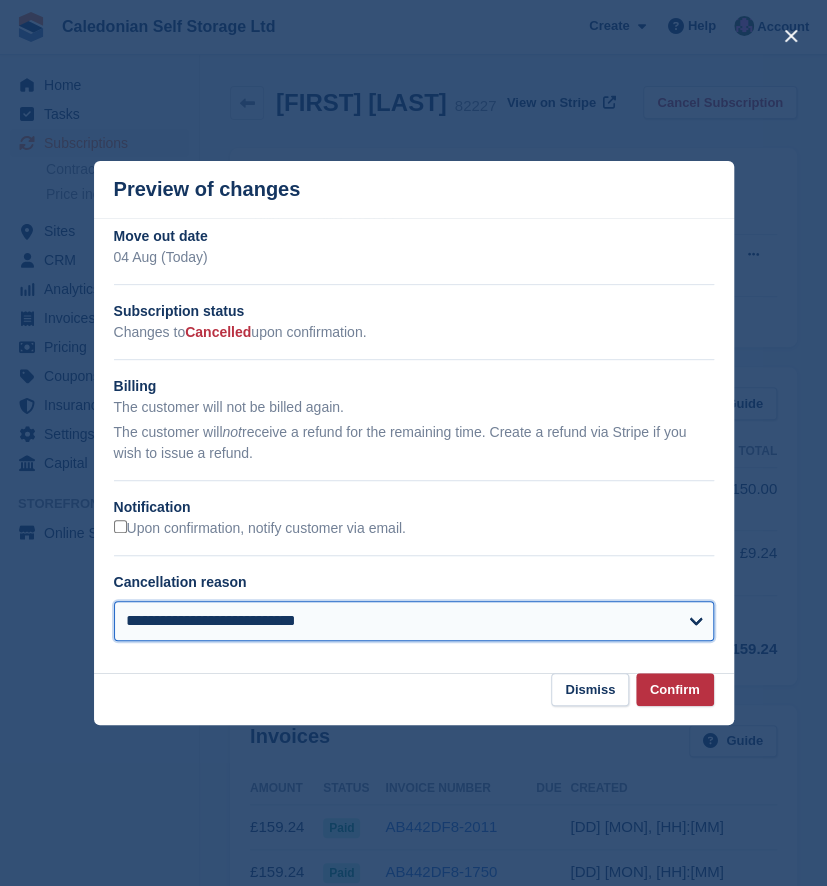 click on "**********" at bounding box center [414, 621] 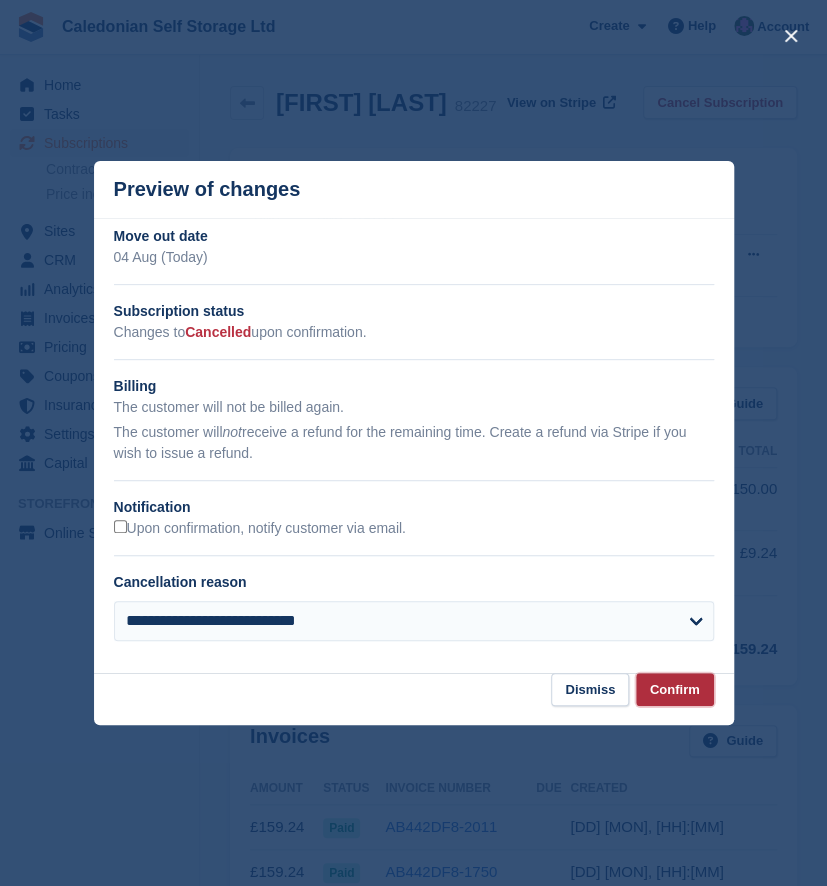 click on "Confirm" at bounding box center (675, 689) 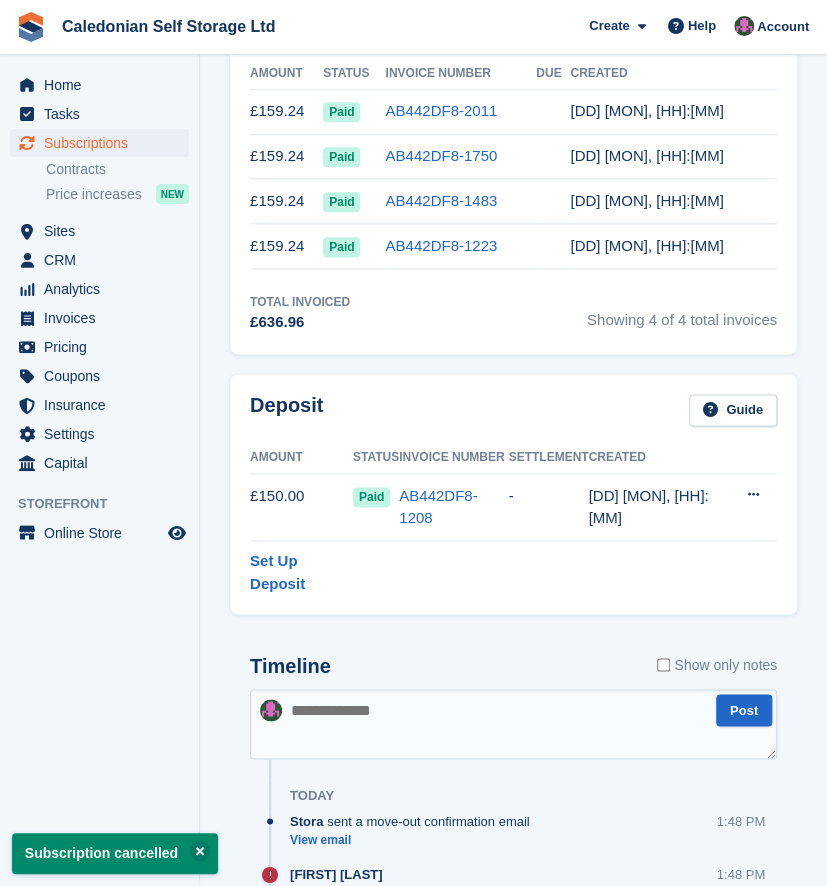 scroll, scrollTop: 688, scrollLeft: 0, axis: vertical 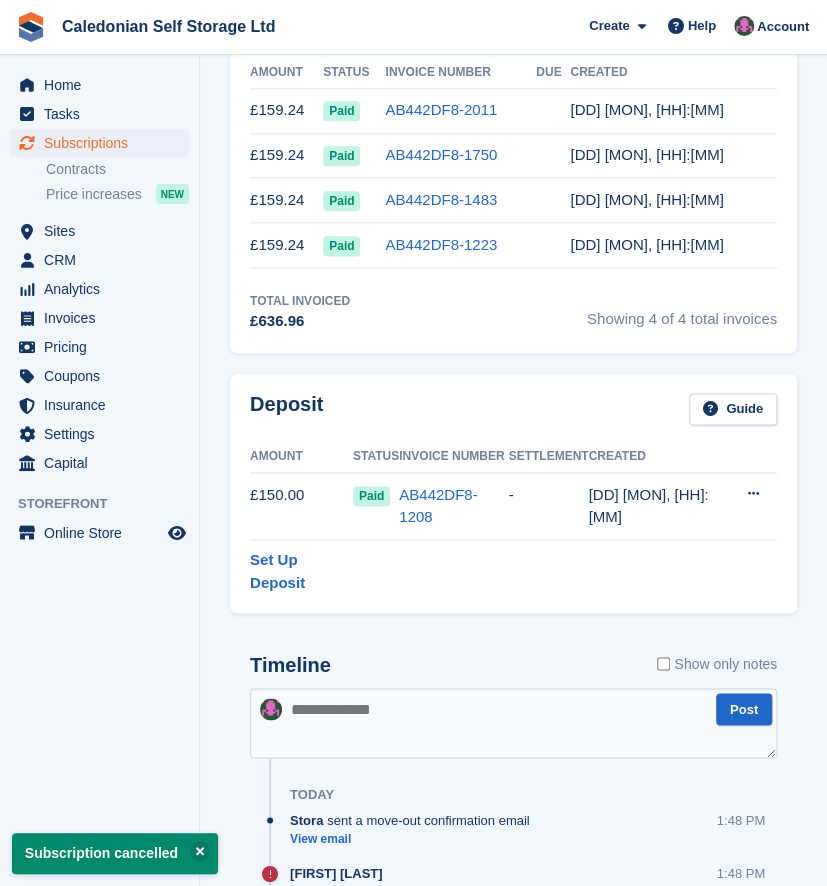 click at bounding box center (513, 723) 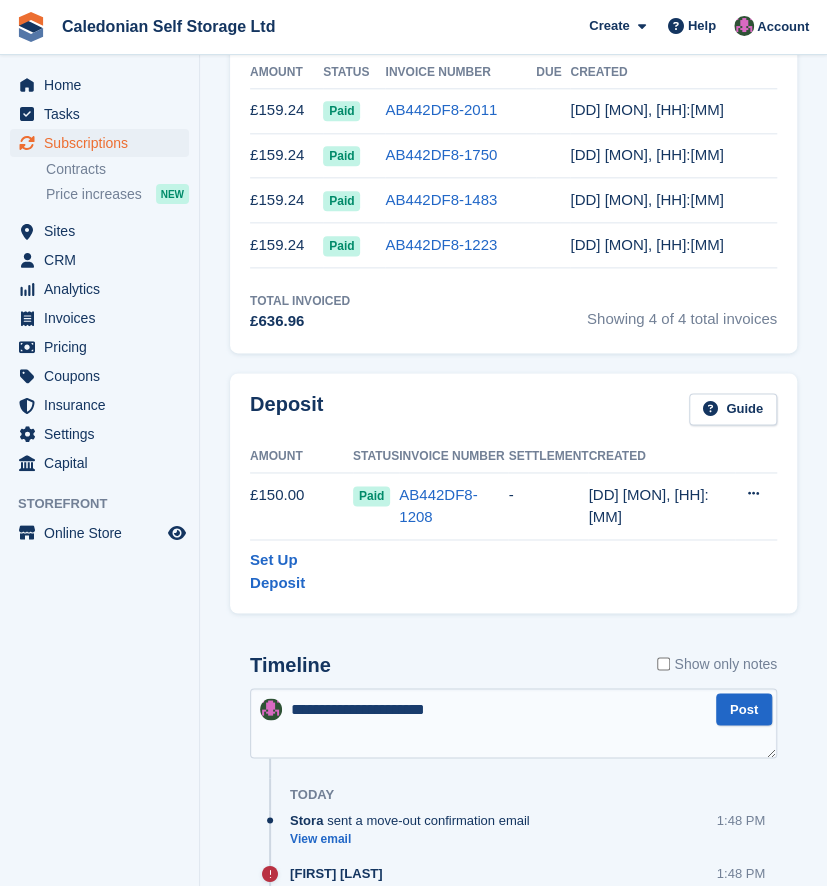 click on "**********" at bounding box center (513, 723) 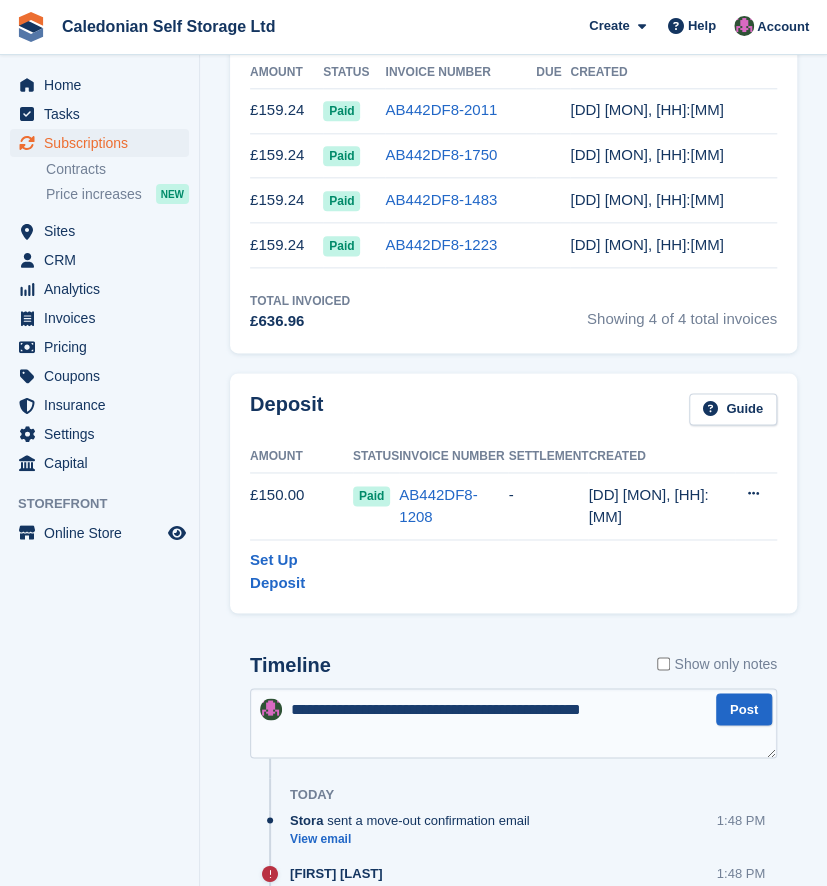 type on "**********" 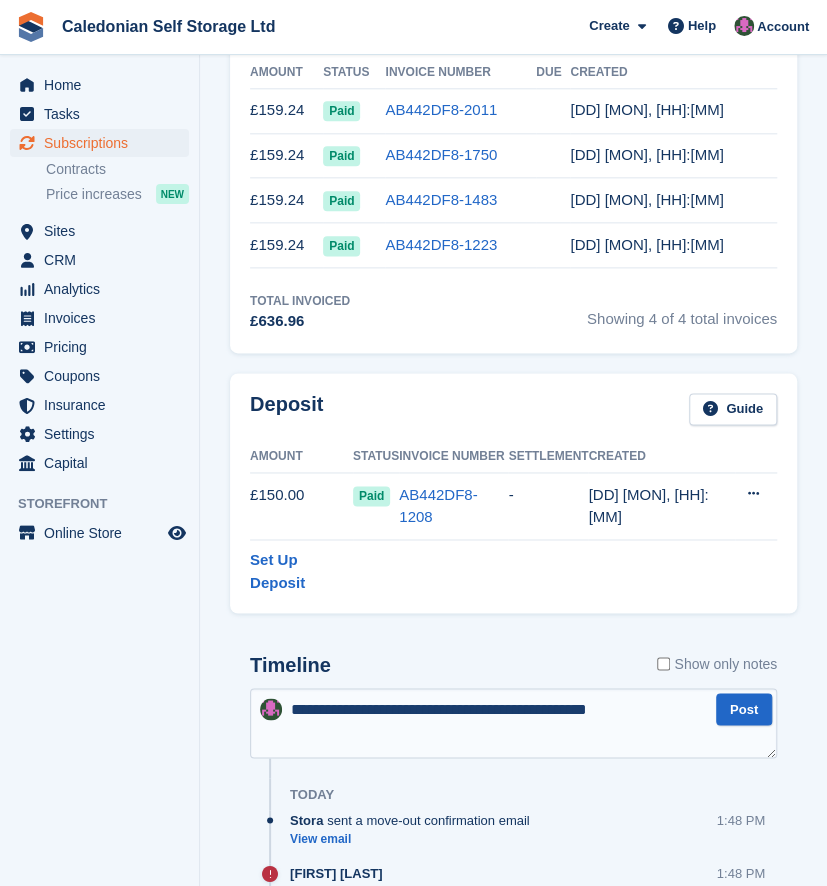 type 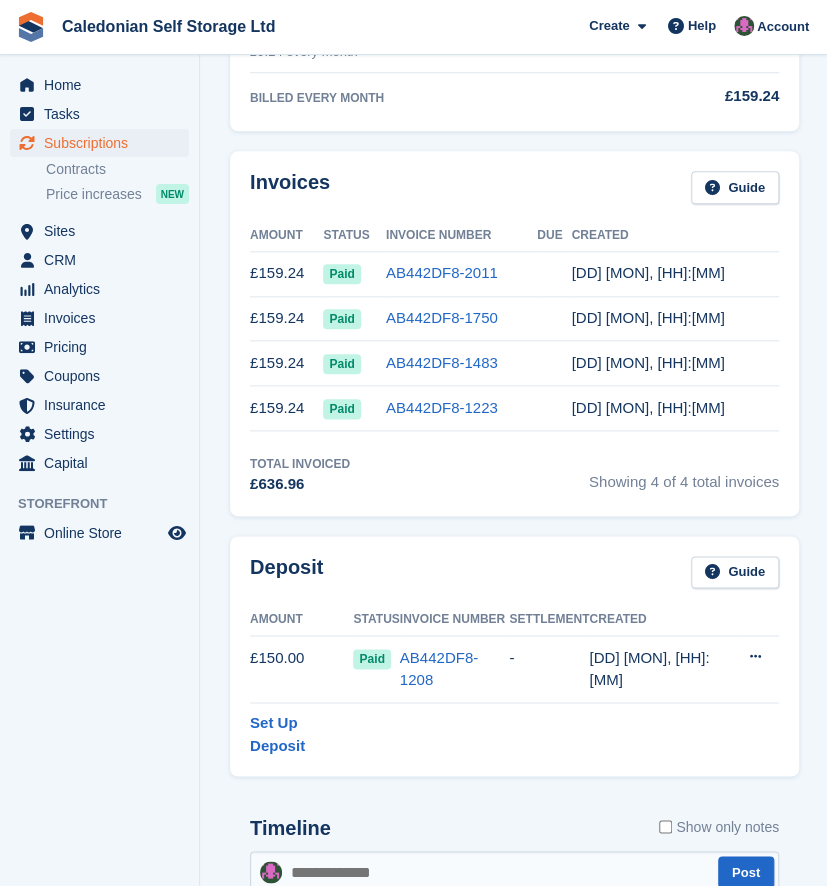 scroll, scrollTop: 537, scrollLeft: 0, axis: vertical 